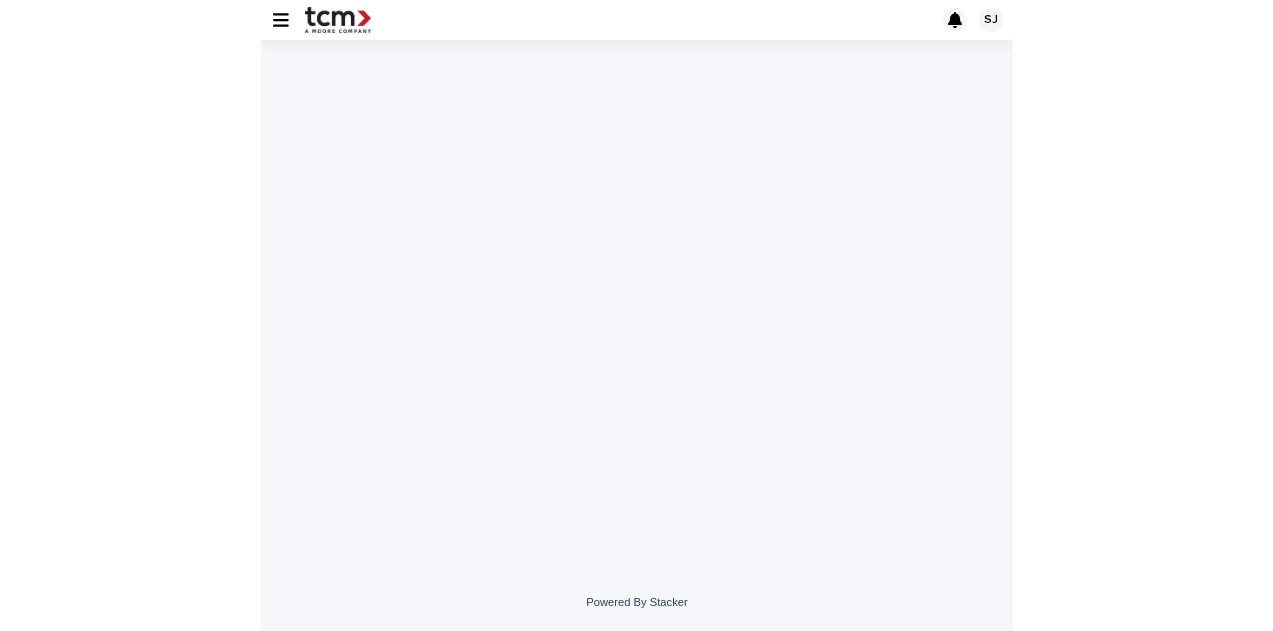 scroll, scrollTop: 0, scrollLeft: 0, axis: both 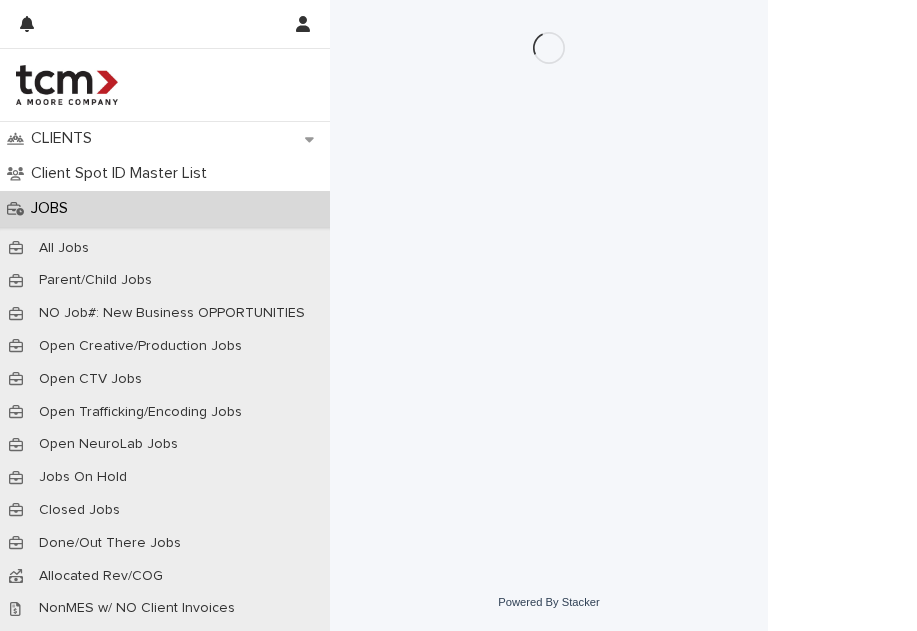 click on "JOBS" at bounding box center [165, 208] 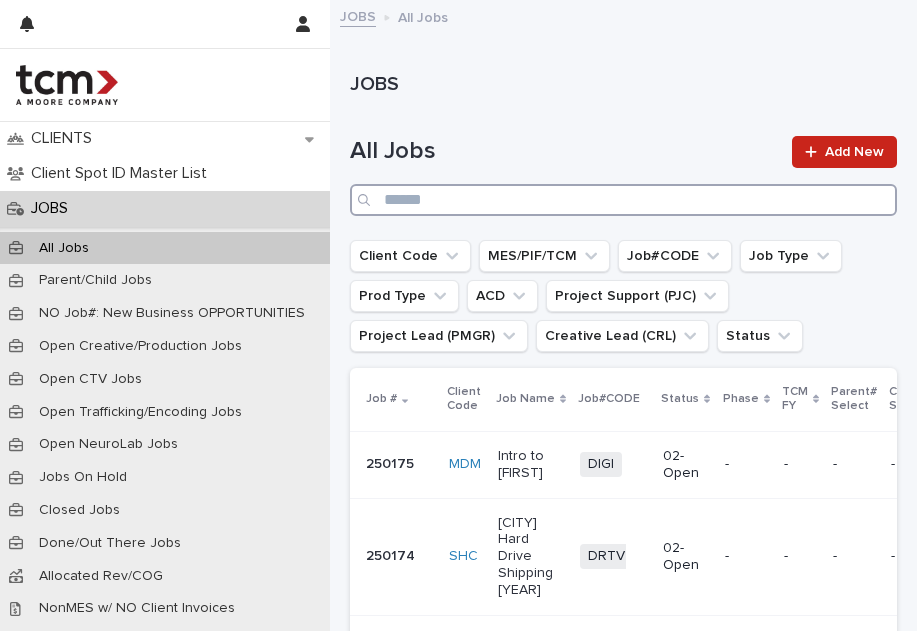 click at bounding box center (623, 200) 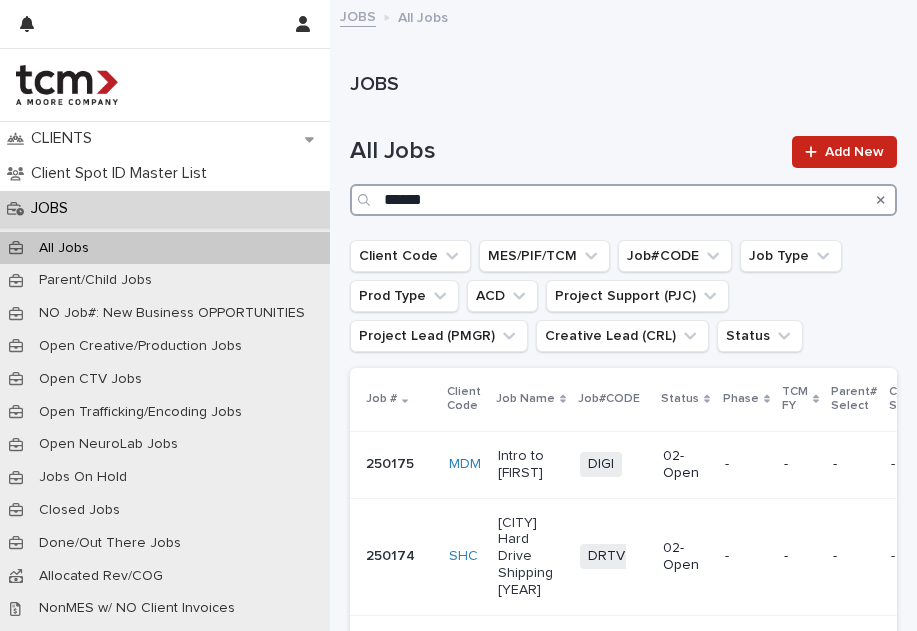 type on "******" 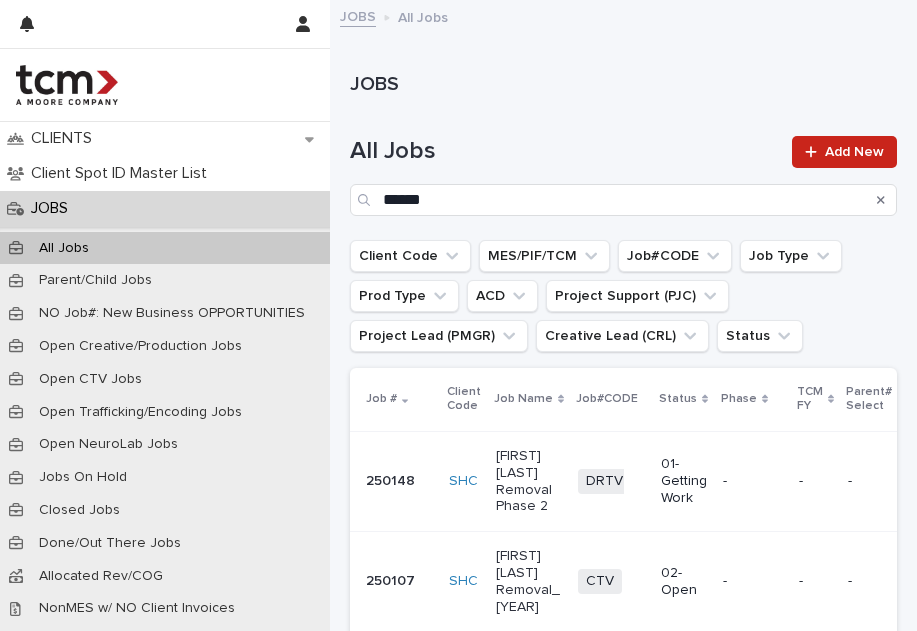 click on "Hunter Woodhall Removal Phase 2" at bounding box center (529, 481) 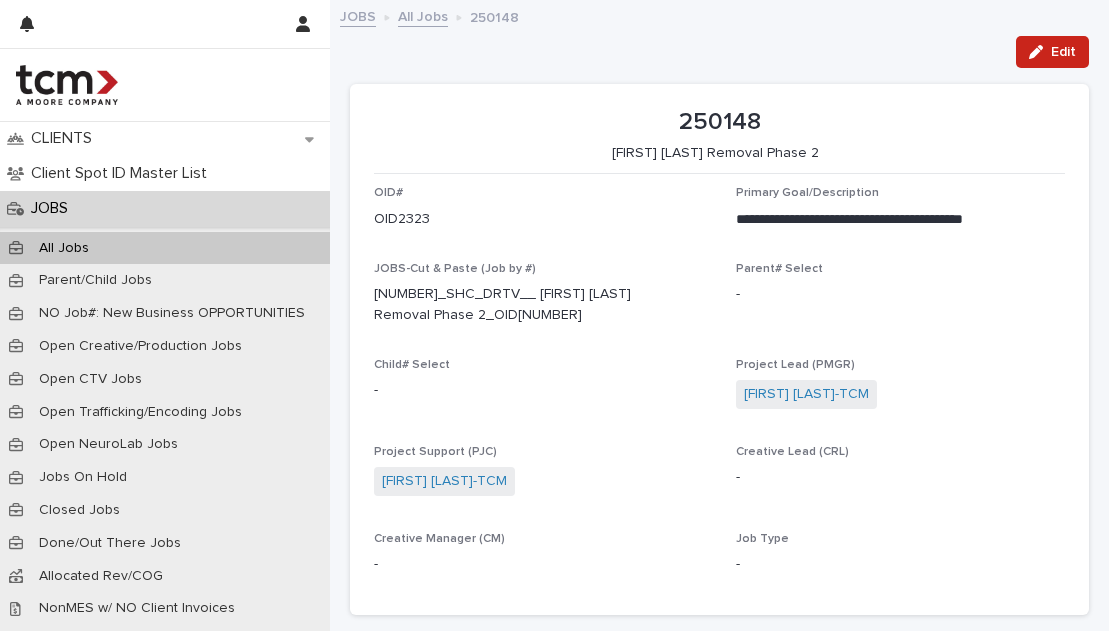 click on "**********" at bounding box center (719, 872) 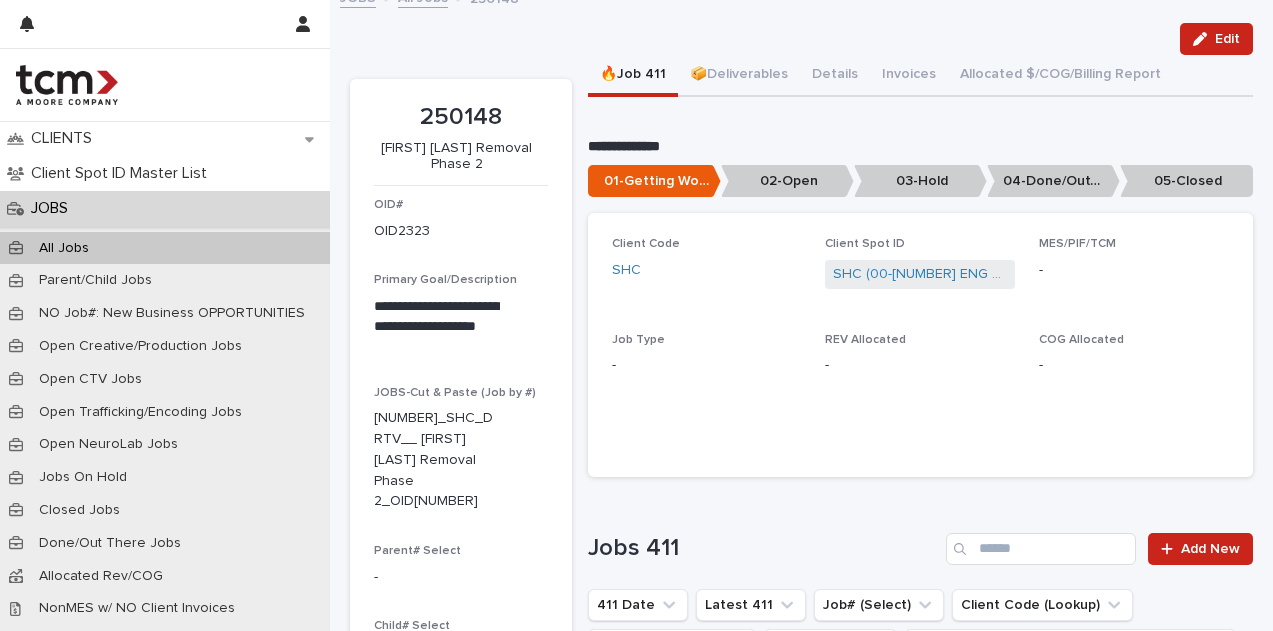 scroll, scrollTop: 20, scrollLeft: 0, axis: vertical 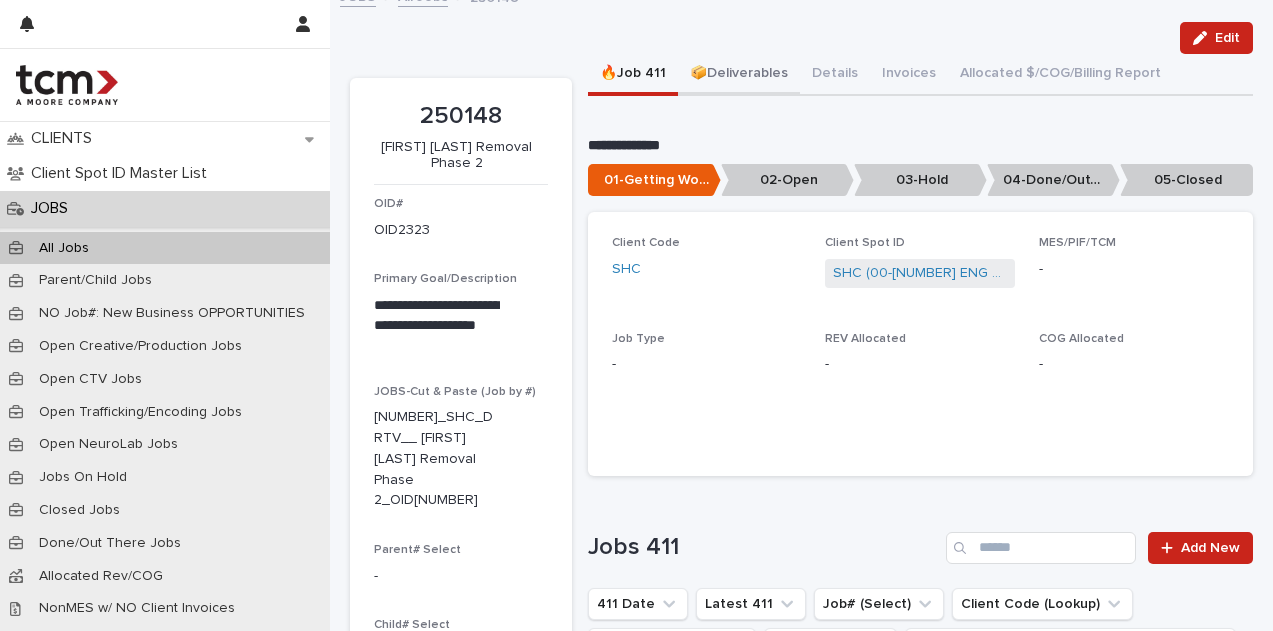 click on "📦Deliverables" at bounding box center [739, 75] 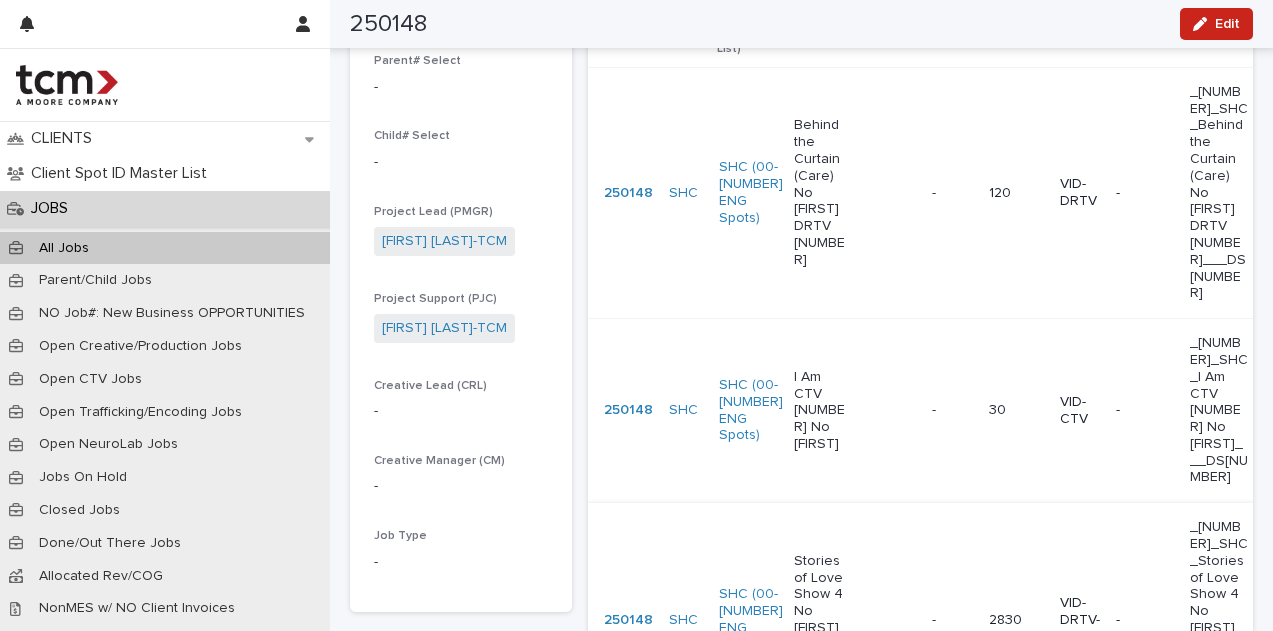 scroll, scrollTop: 569, scrollLeft: 0, axis: vertical 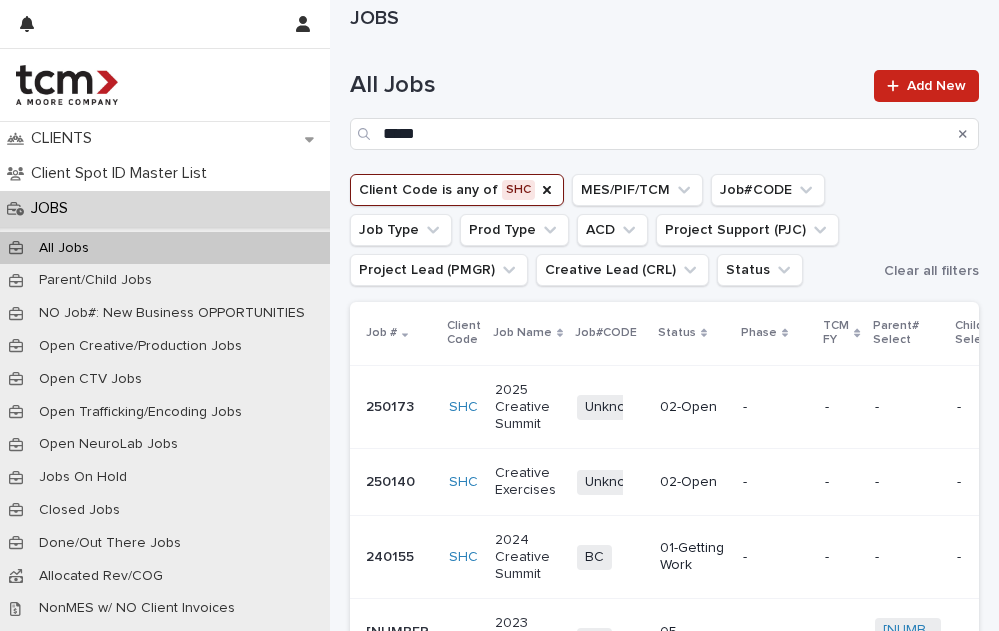 click 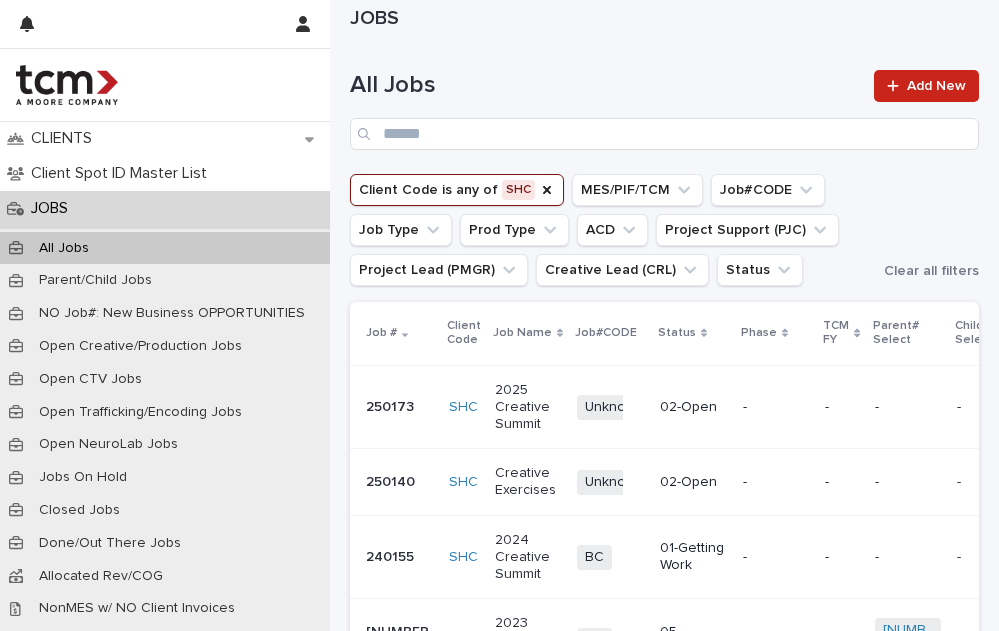 click on "All Jobs Add New" at bounding box center [664, 102] 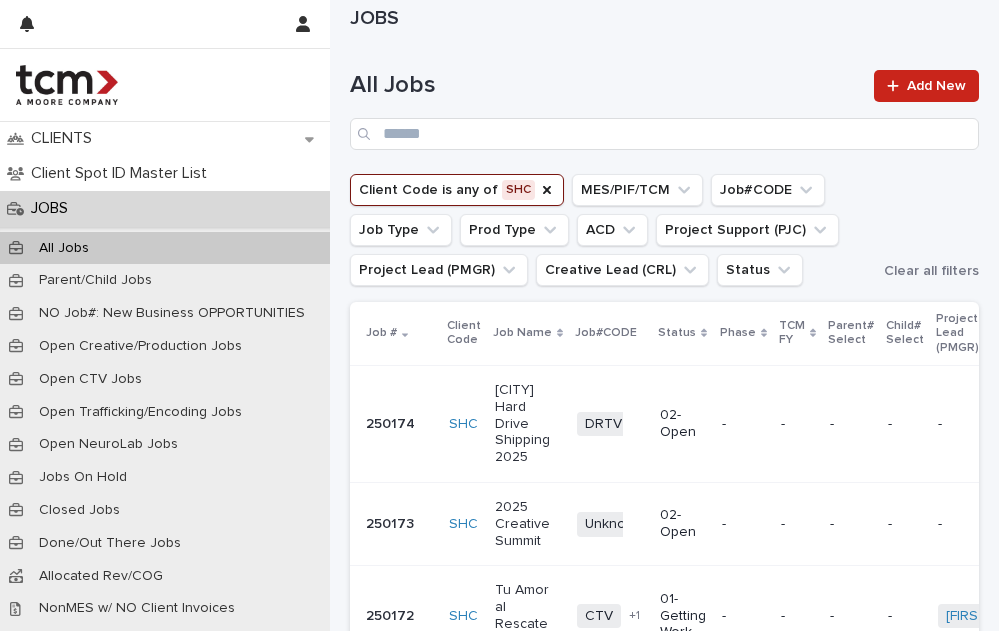 click on "All Jobs" at bounding box center (606, 85) 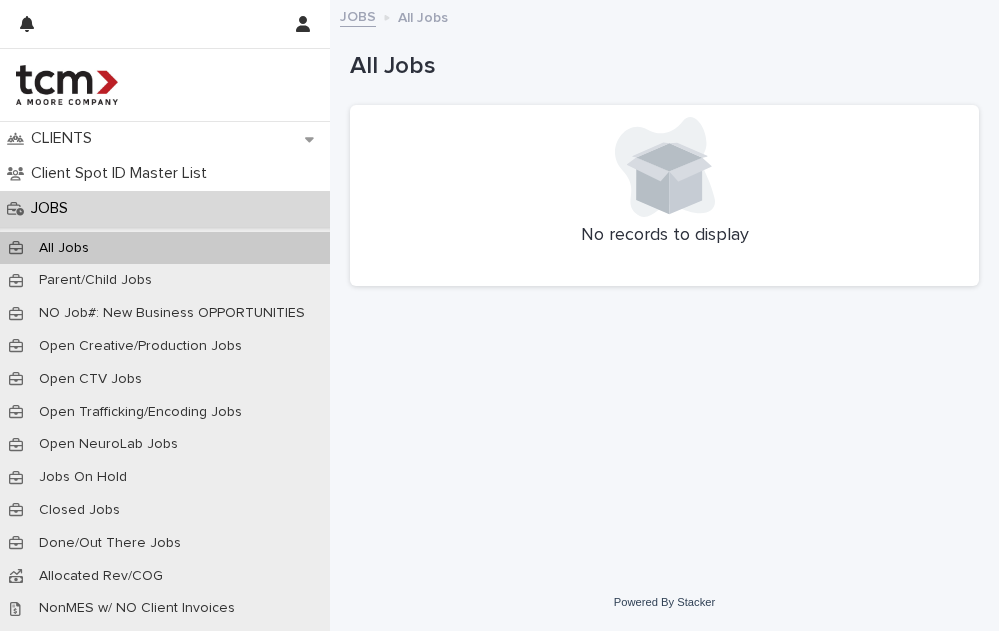 scroll, scrollTop: 0, scrollLeft: 0, axis: both 